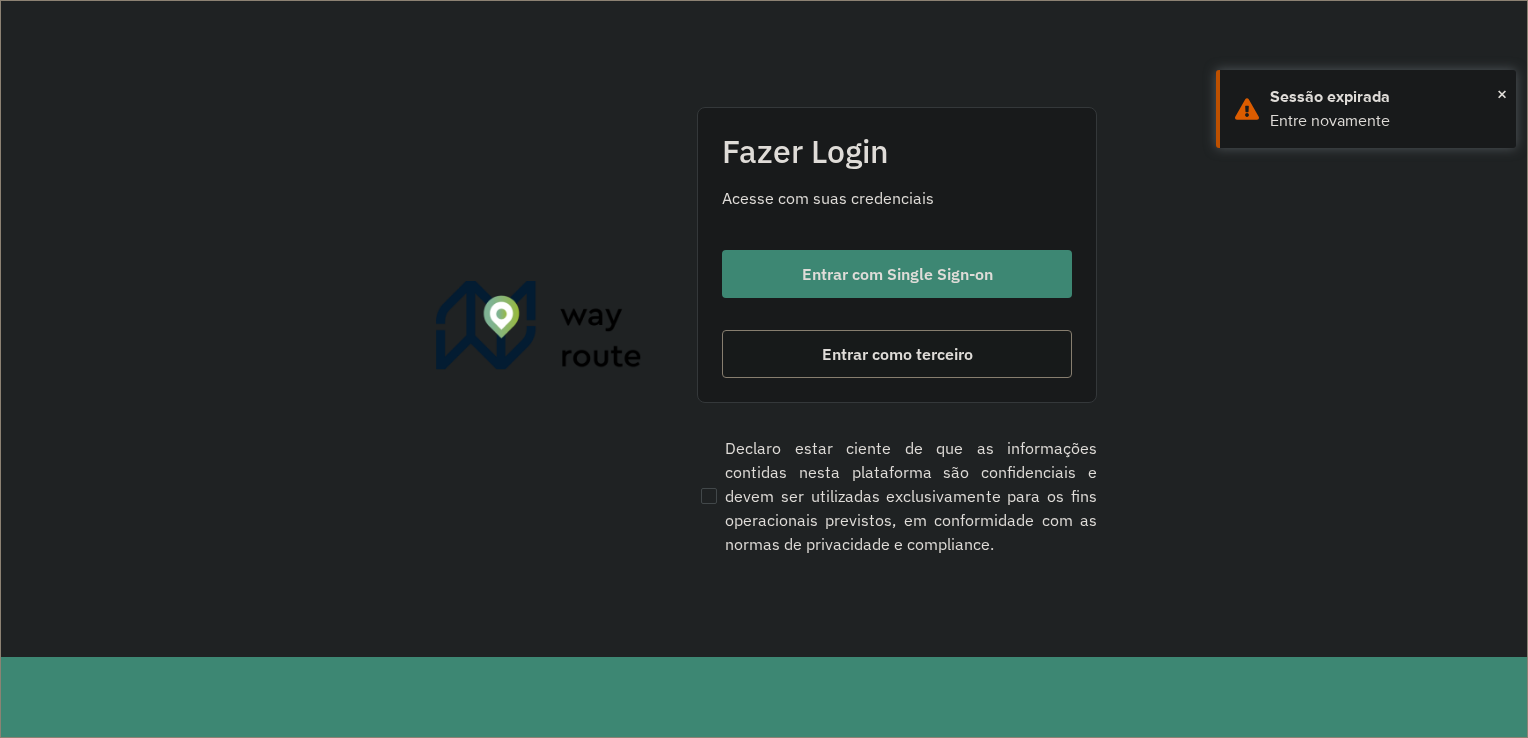scroll, scrollTop: 0, scrollLeft: 0, axis: both 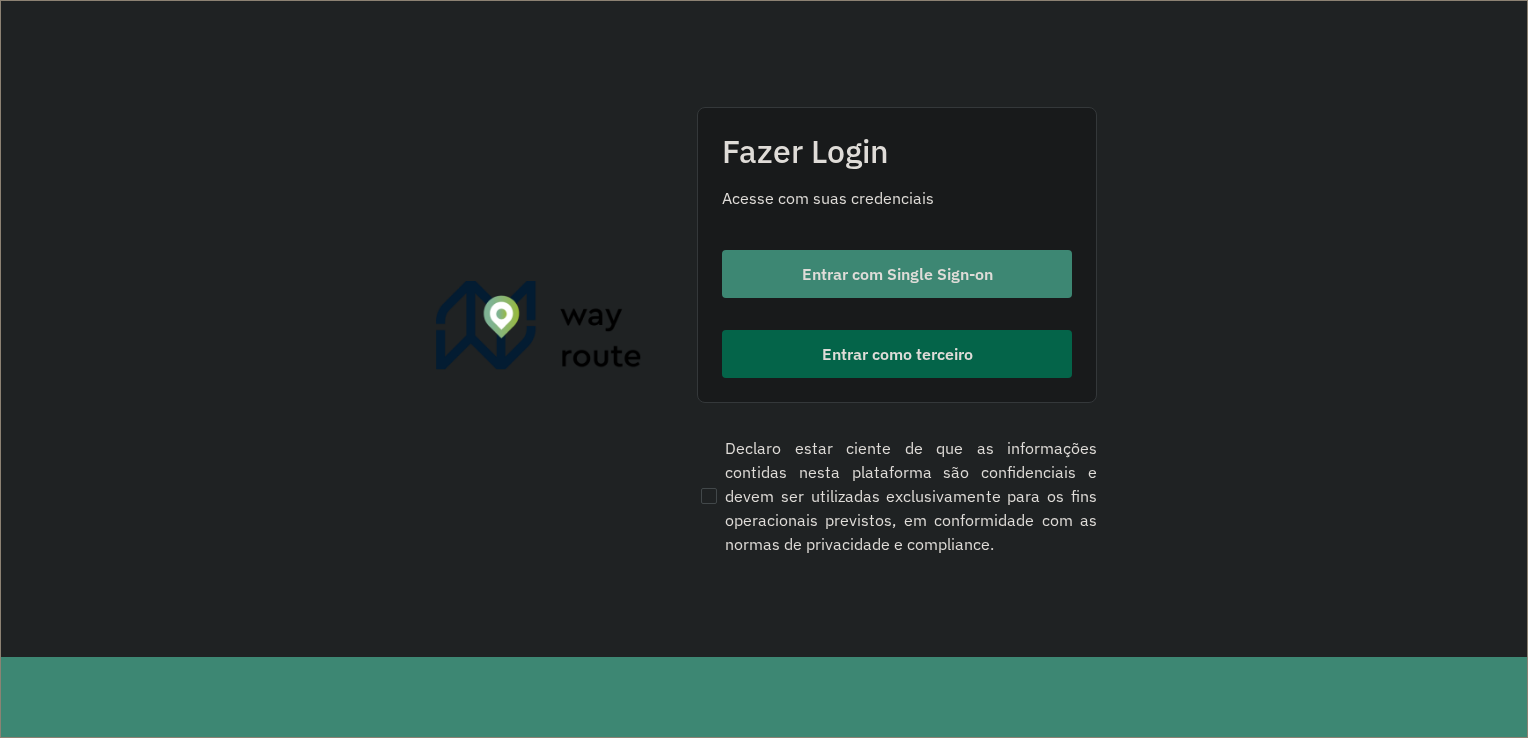 click on "Entrar como terceiro" at bounding box center [897, 354] 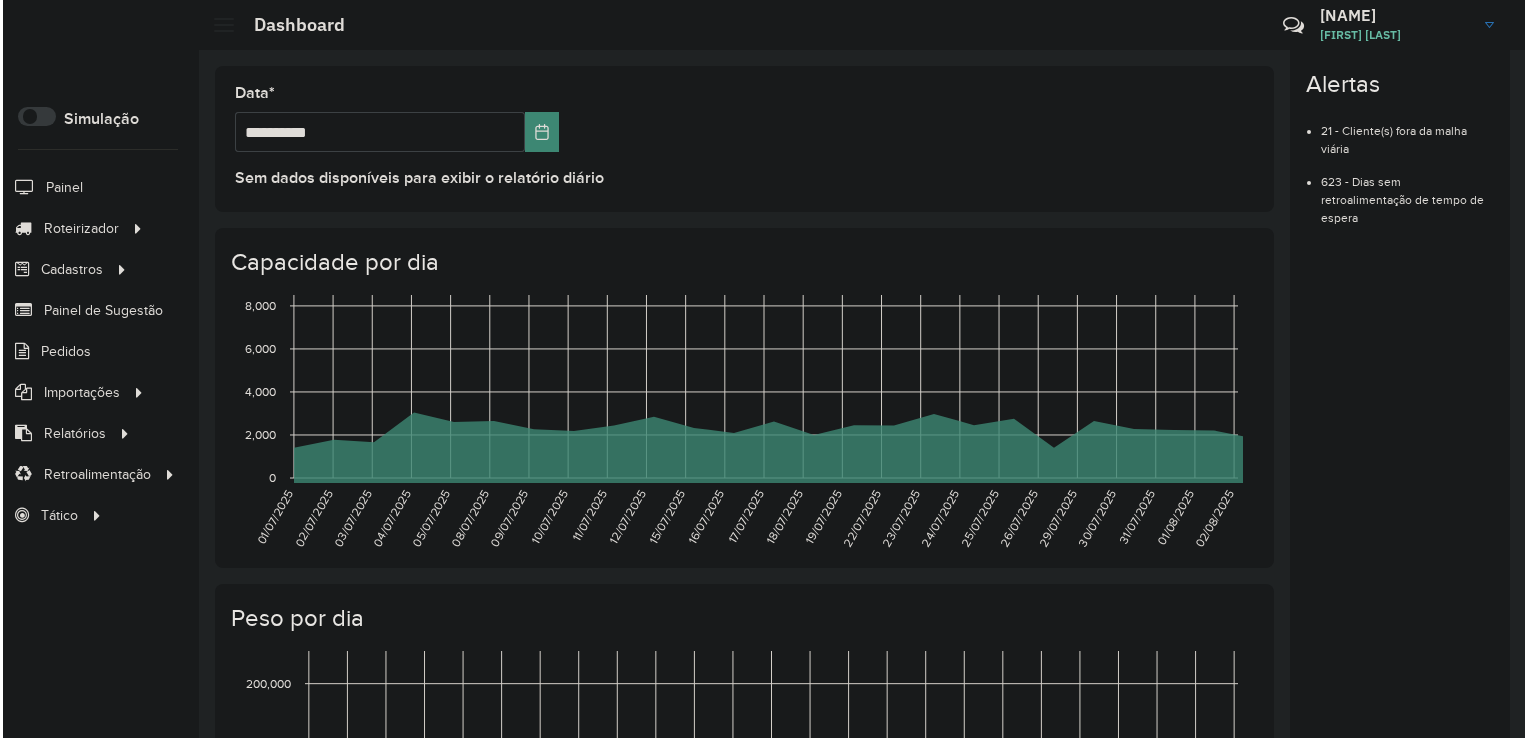 scroll, scrollTop: 0, scrollLeft: 0, axis: both 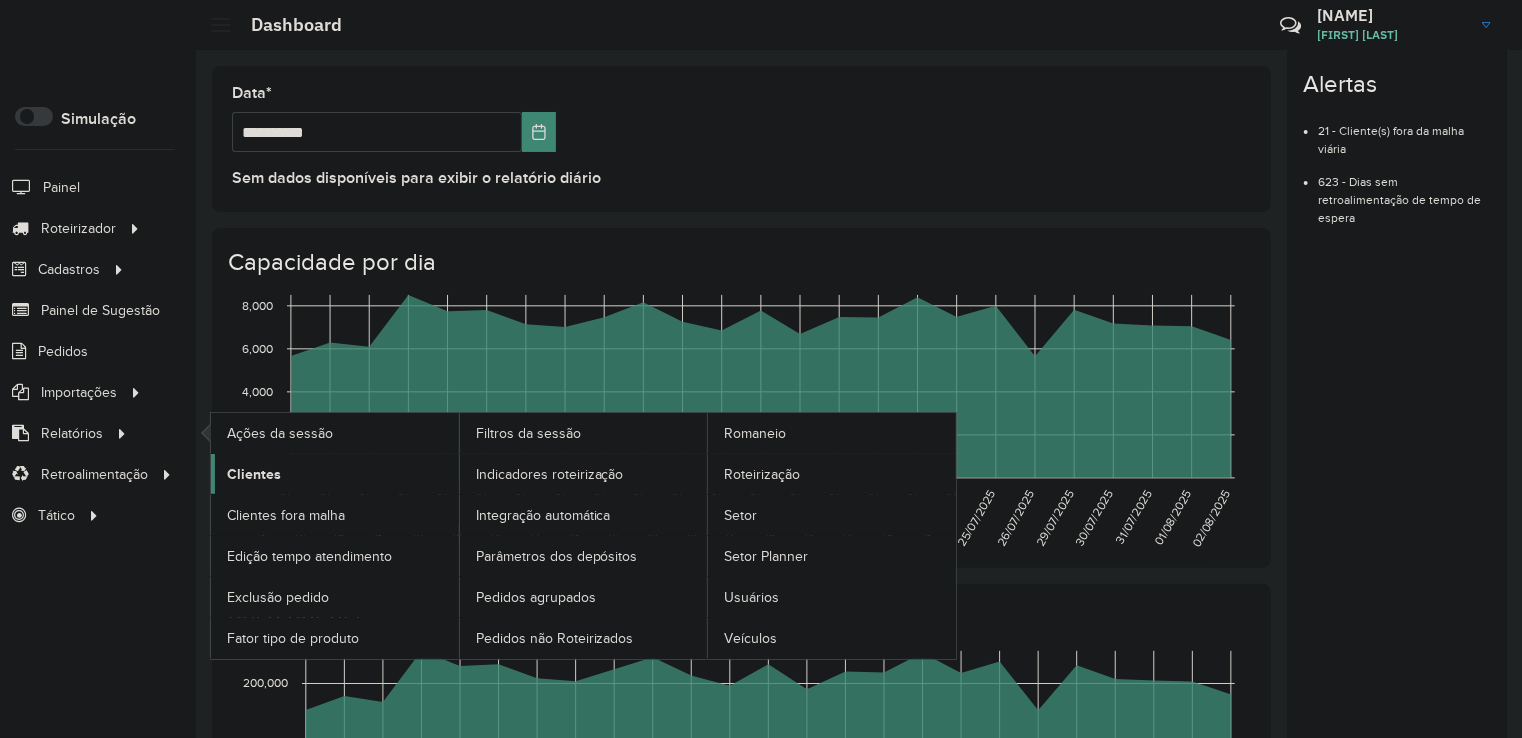 click on "Clientes" 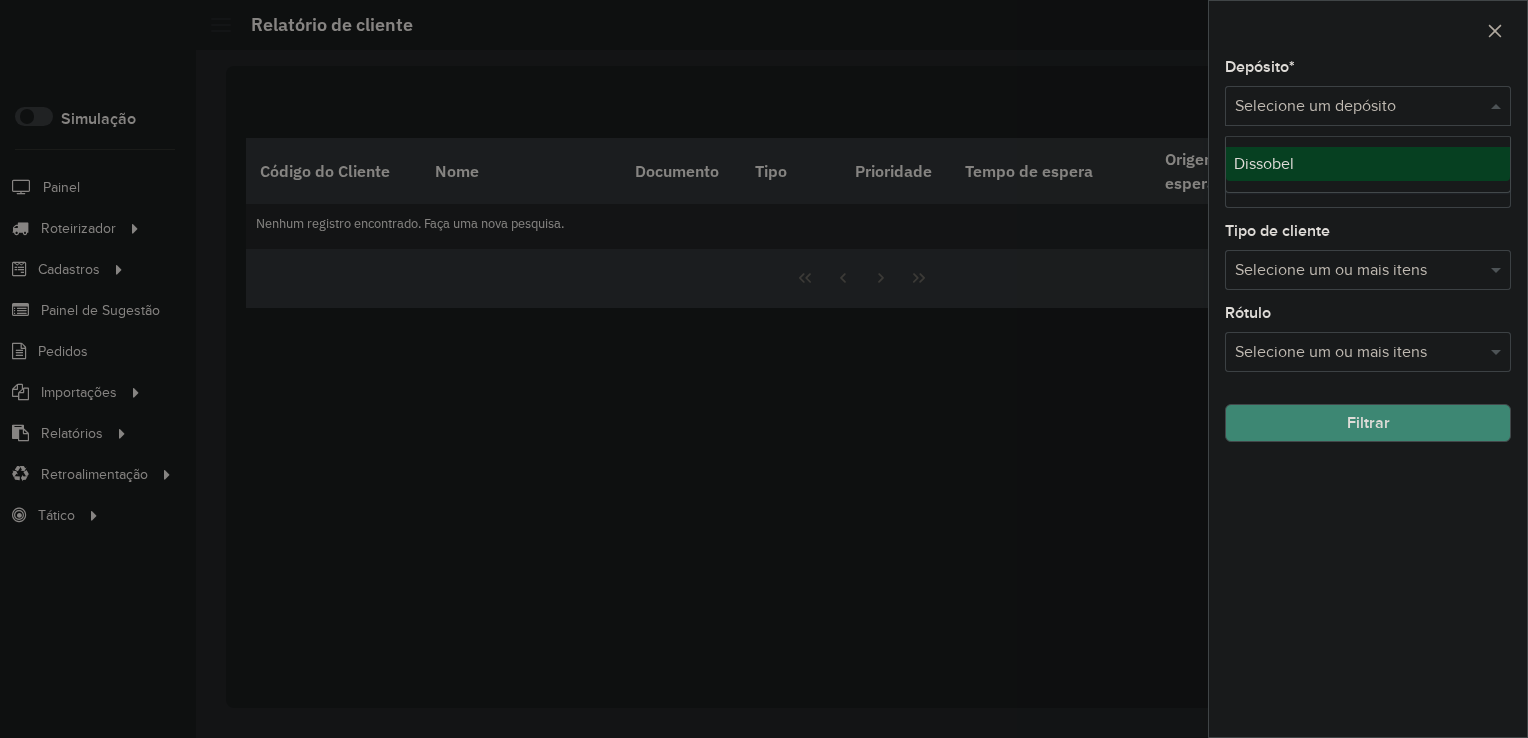 click at bounding box center [1348, 107] 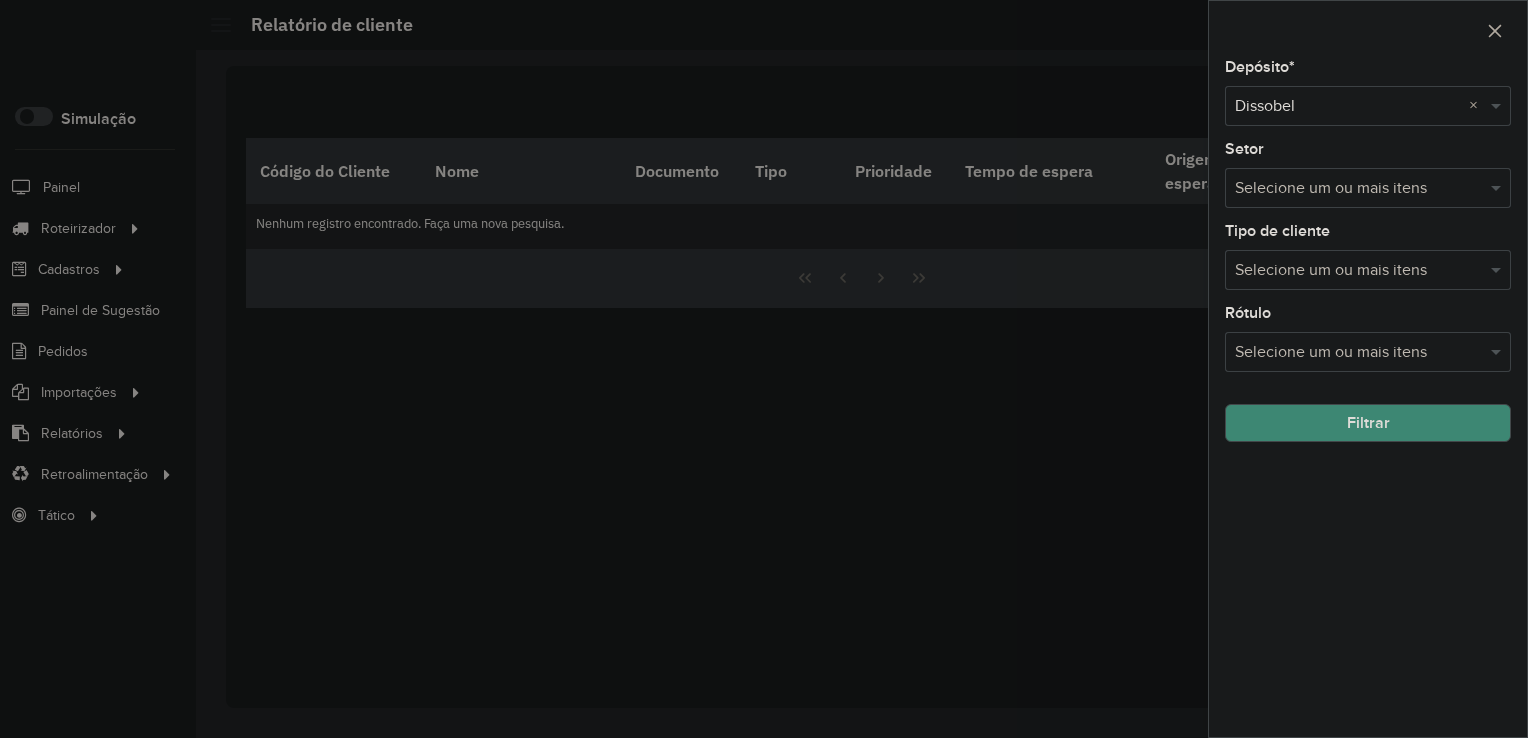 click on "Filtrar" 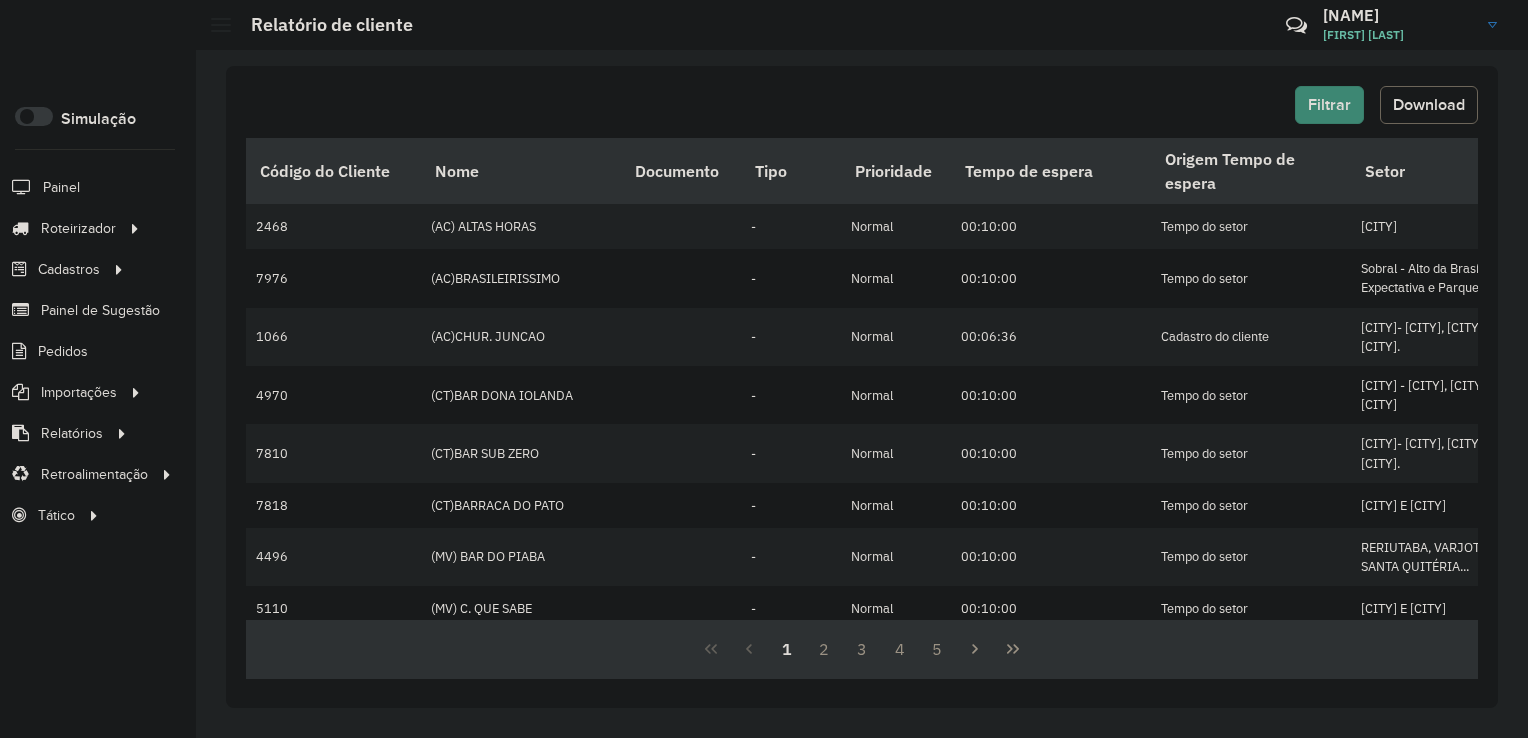 click on "Download" 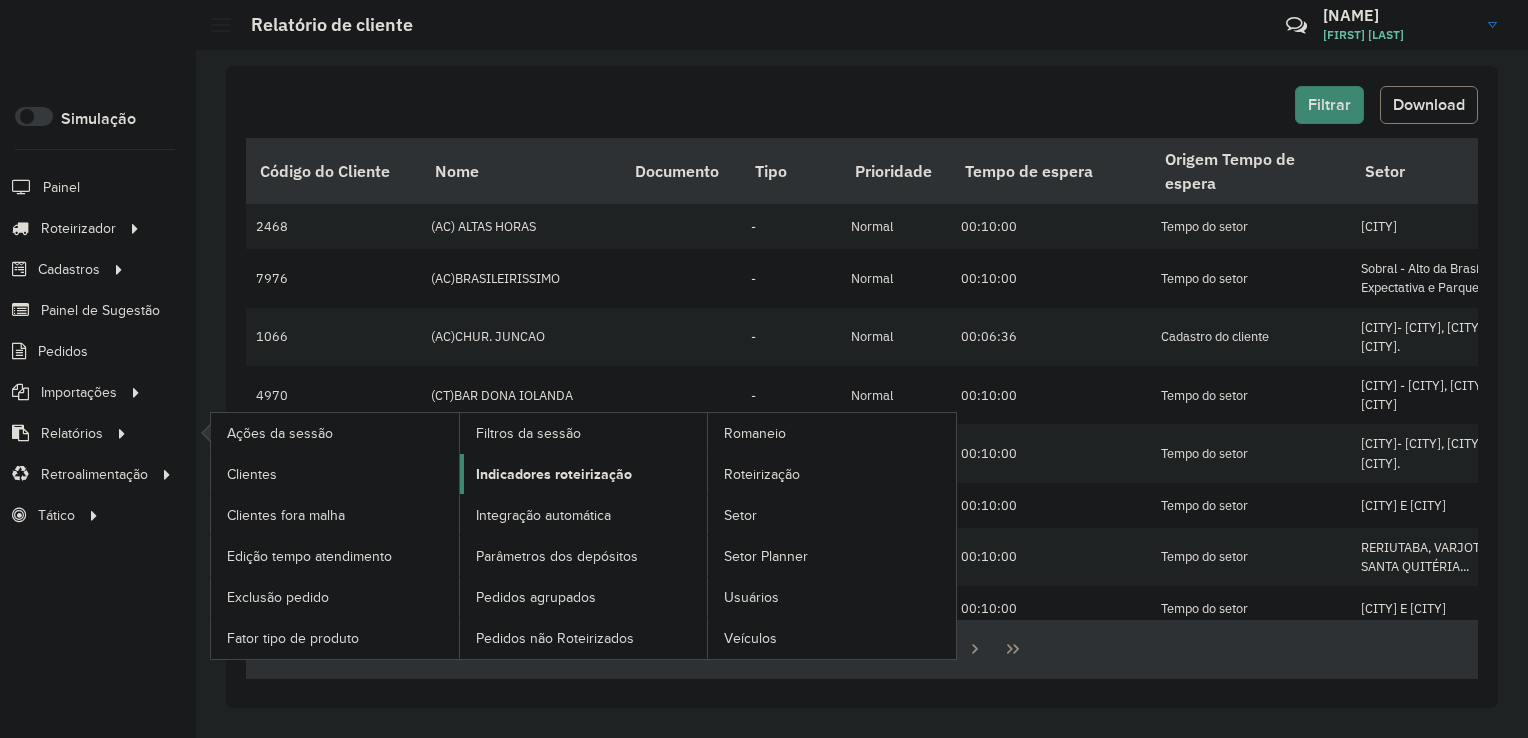 click on "Indicadores roteirização" 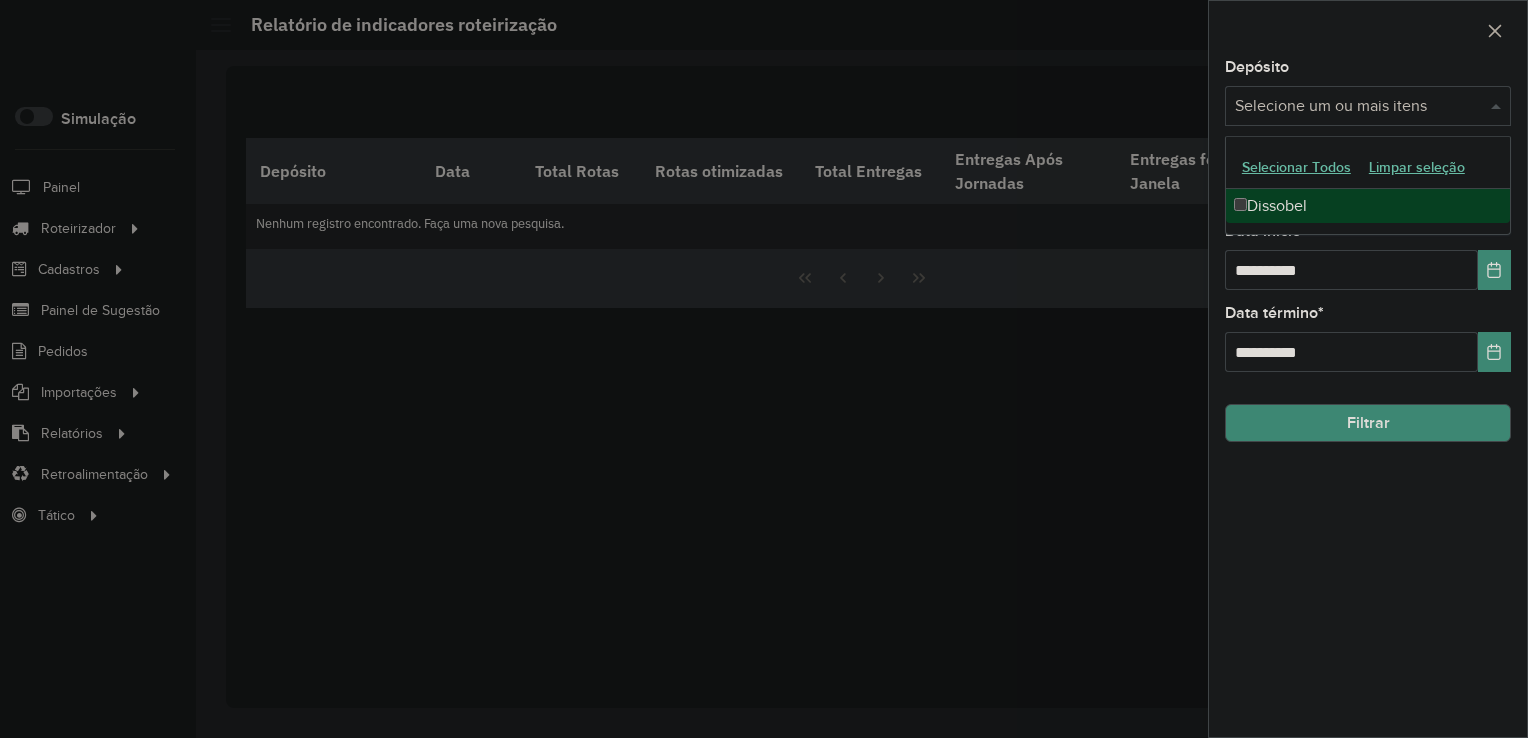 click at bounding box center (1358, 107) 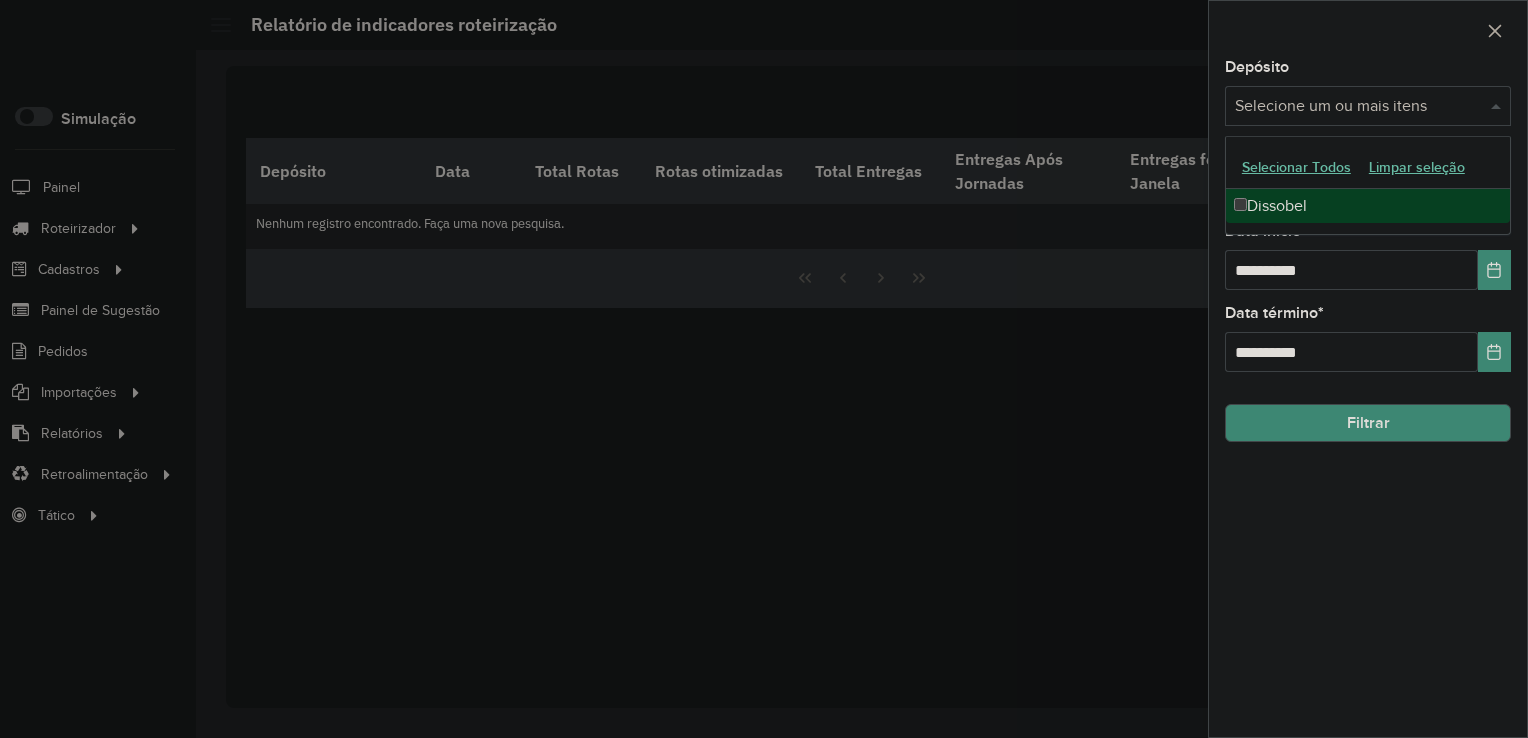 click on "Dissobel" at bounding box center (1368, 206) 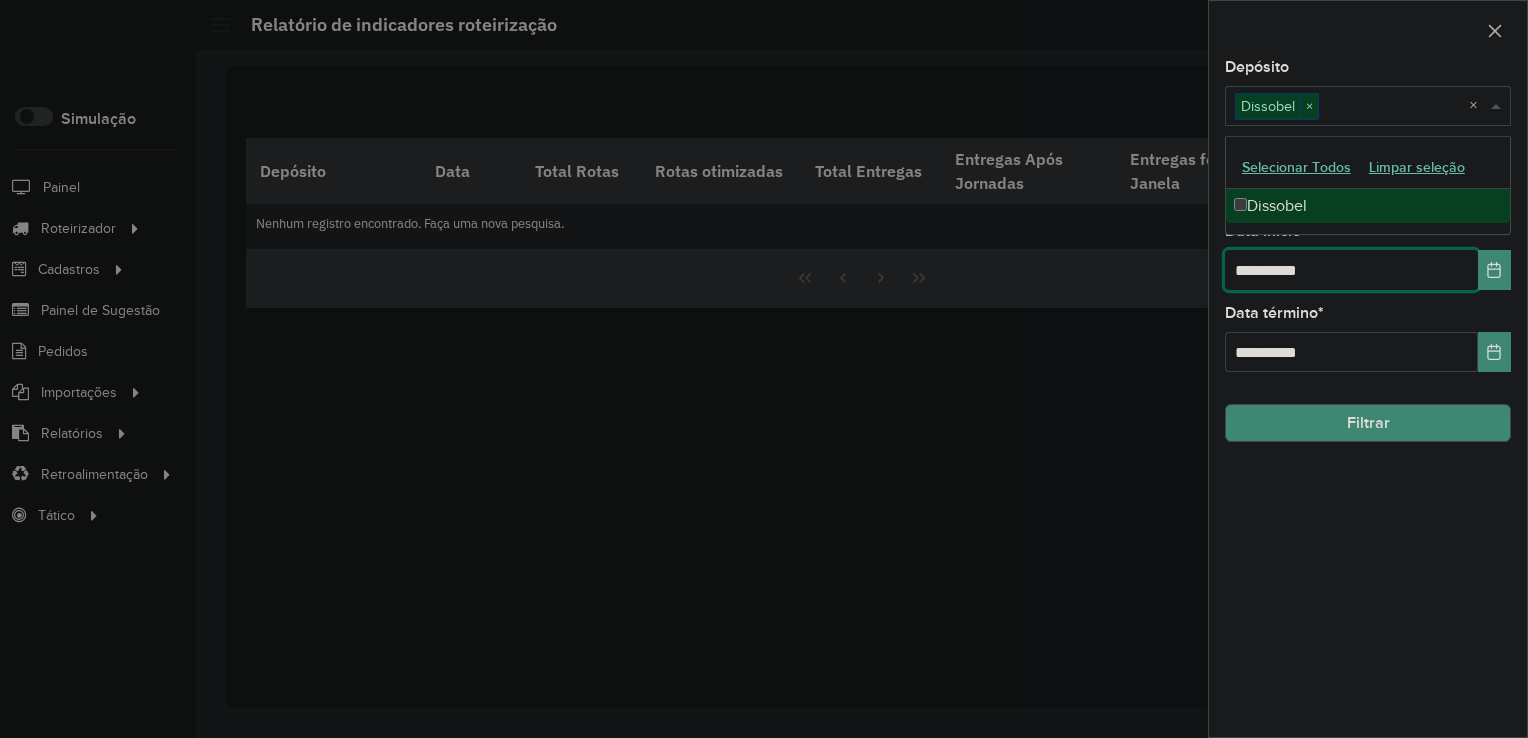 click on "**********" at bounding box center (1351, 270) 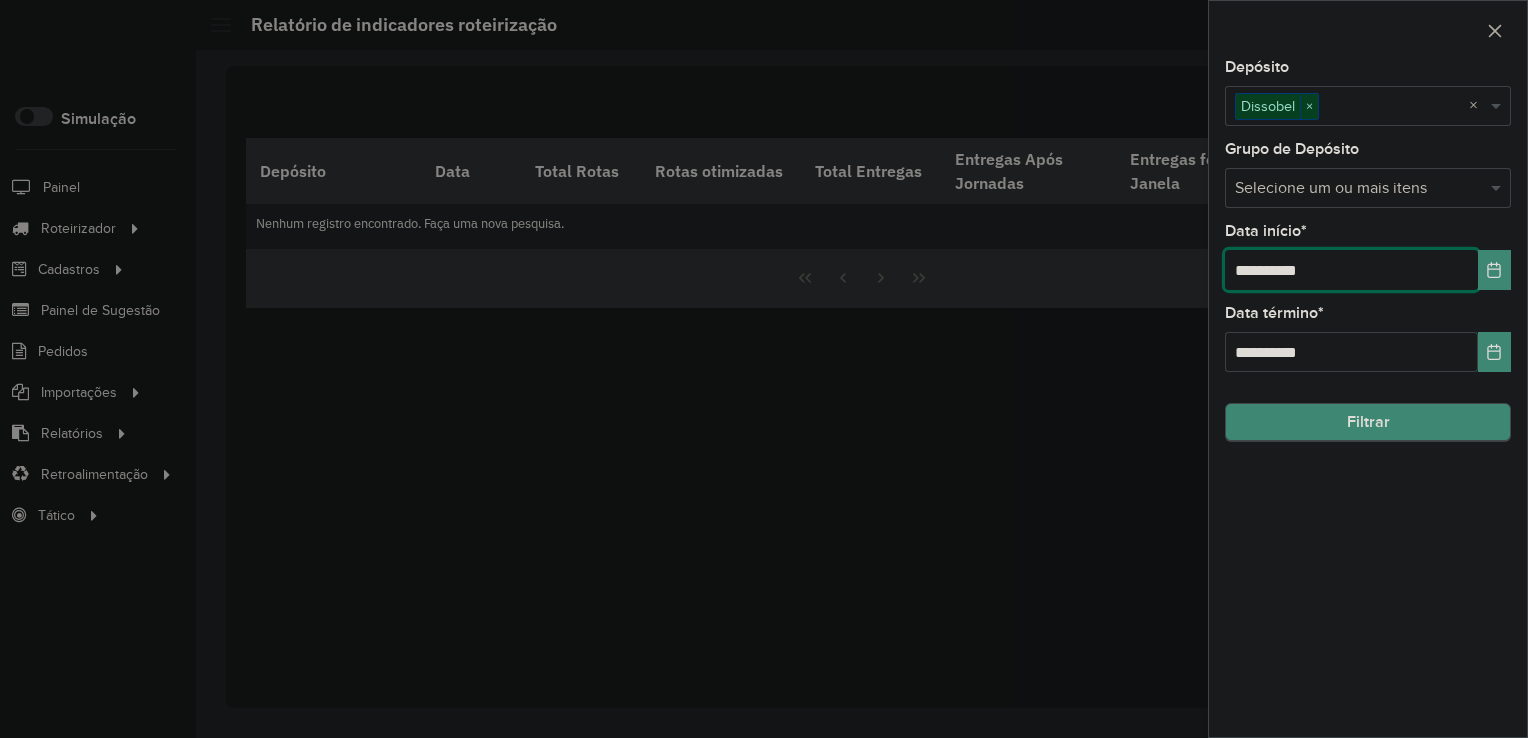 type on "**********" 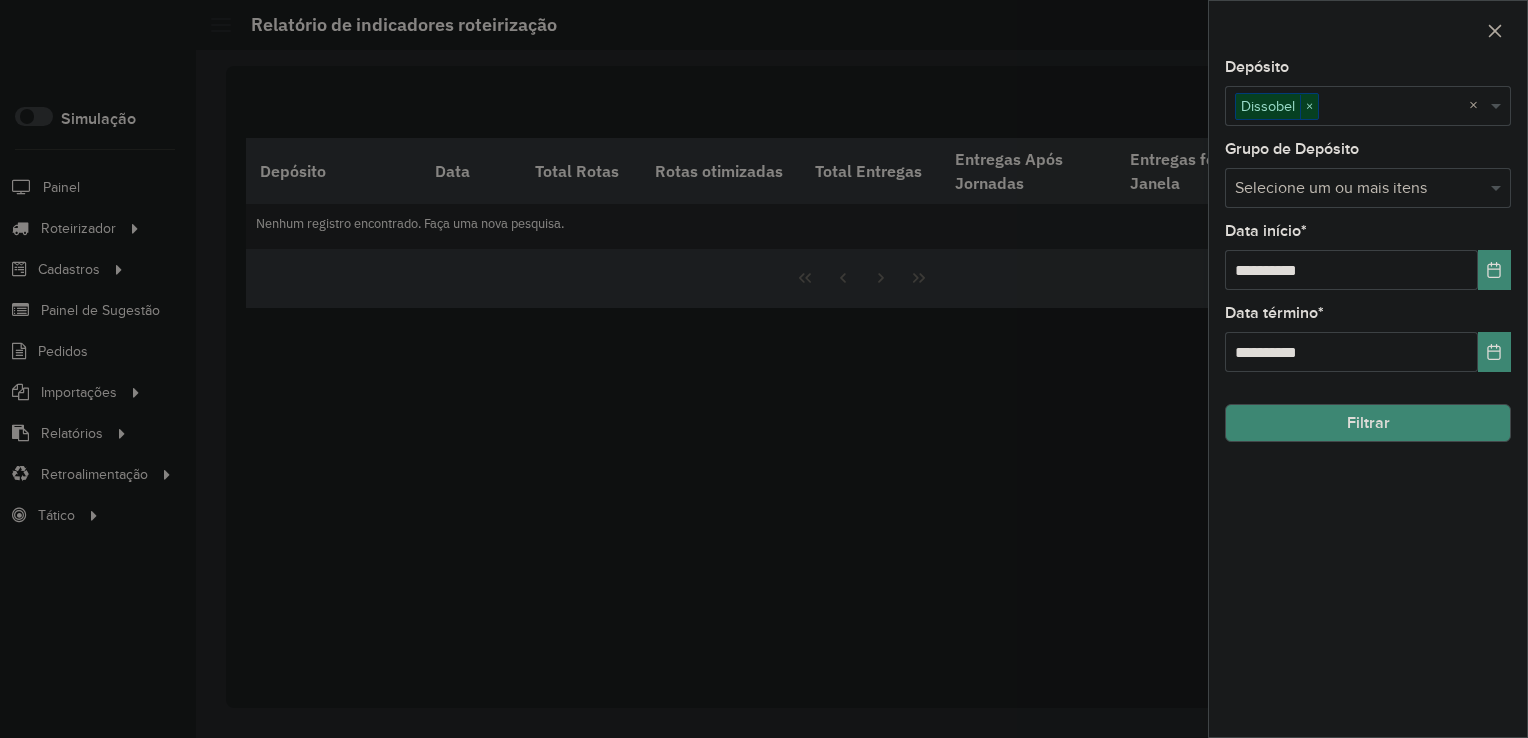 click on "Filtrar" 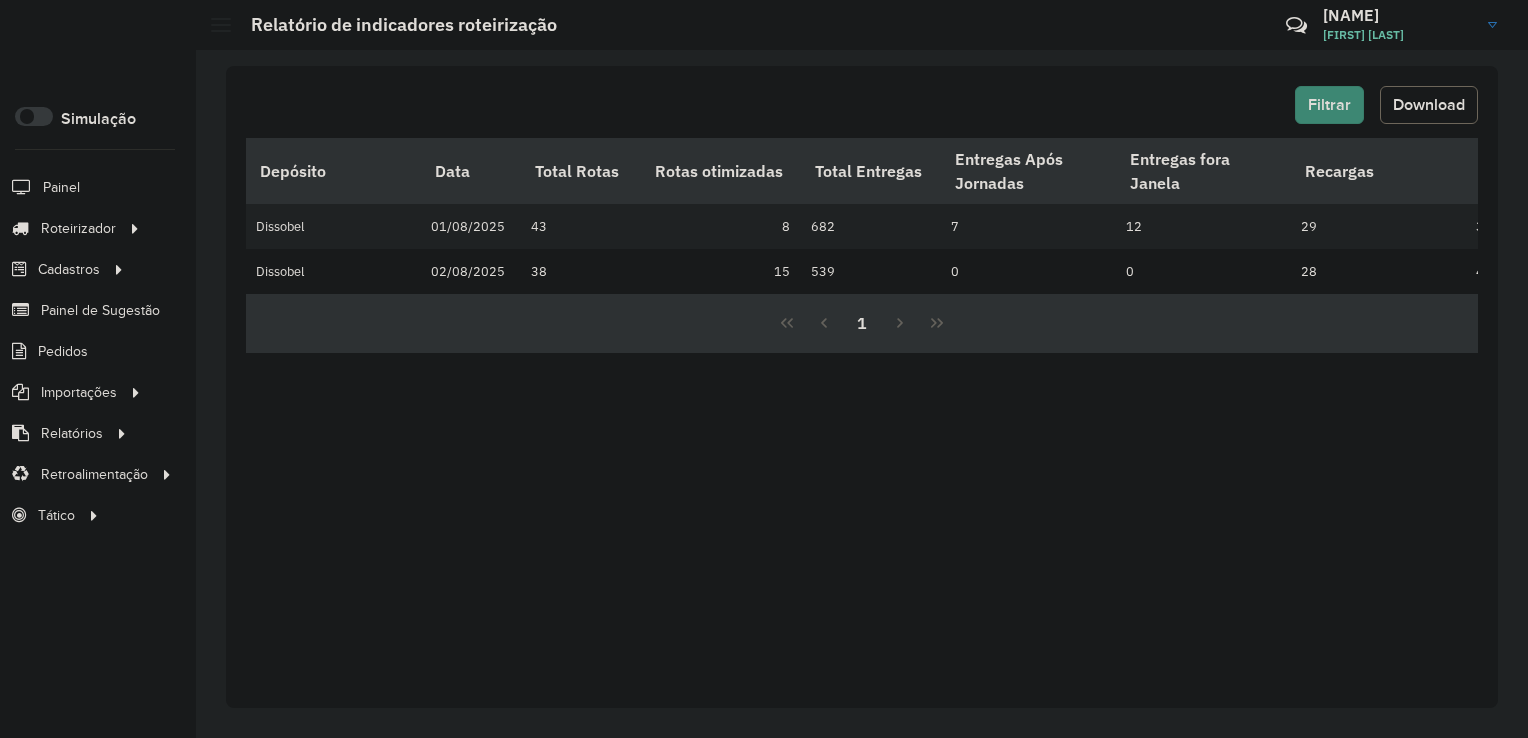 click on "Download" 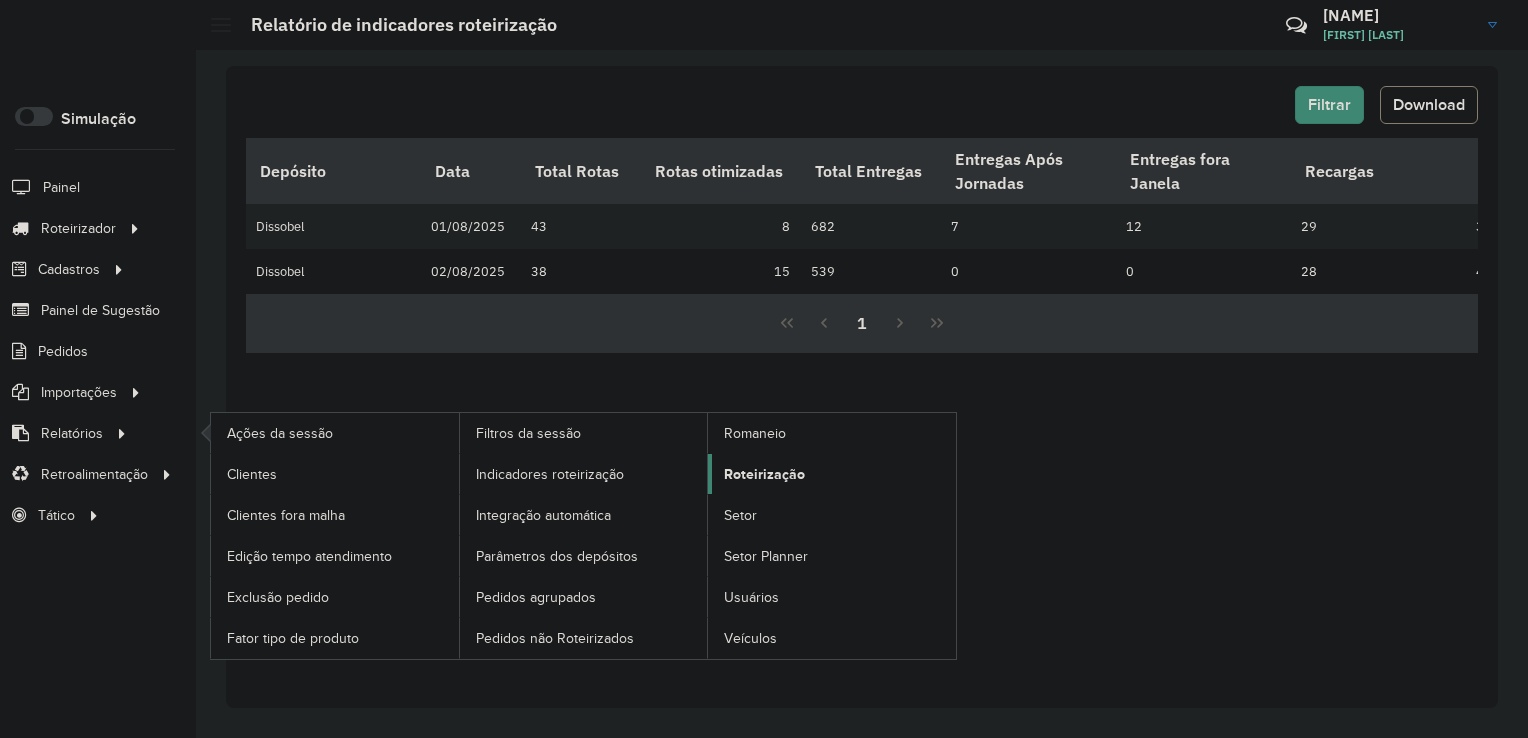 click on "Roteirização" 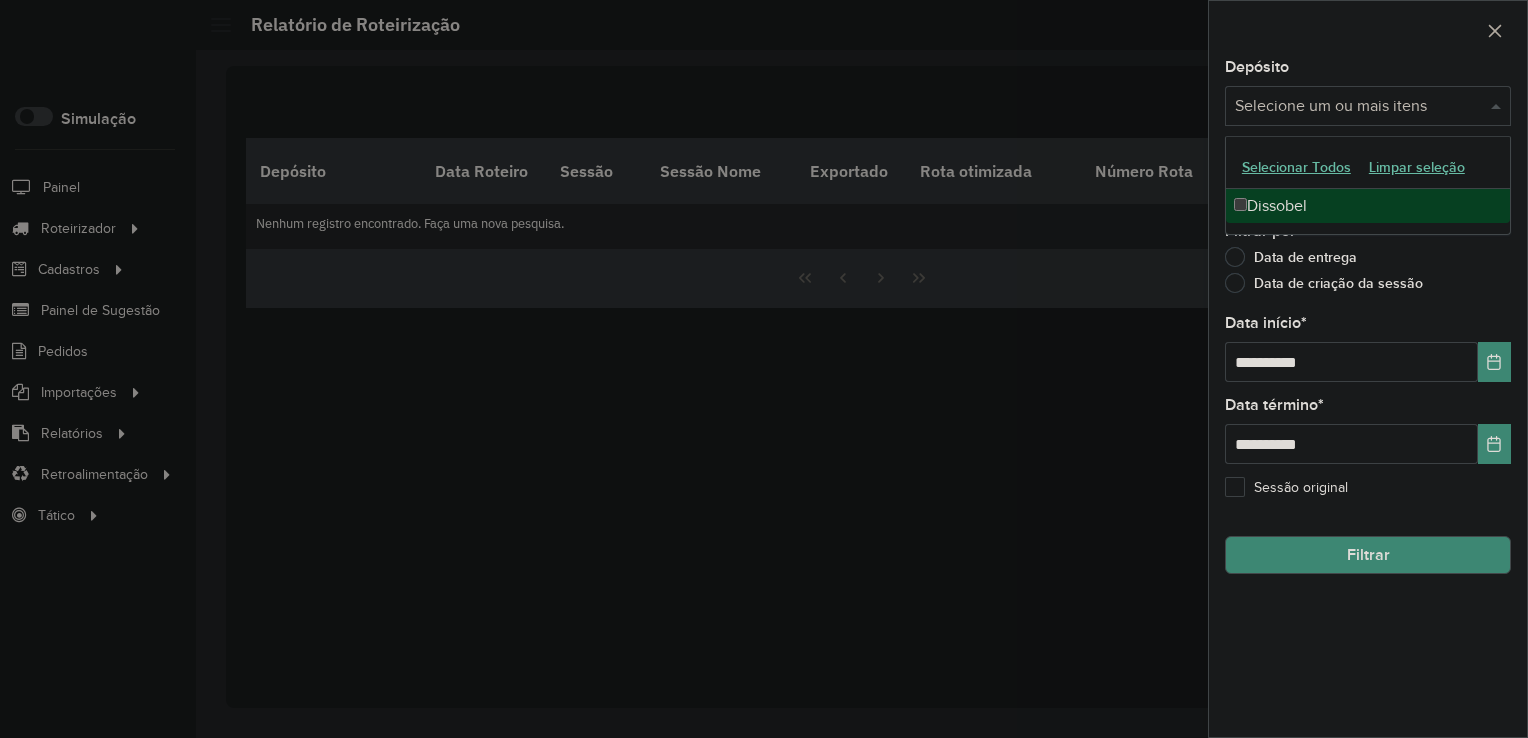 click at bounding box center [1358, 107] 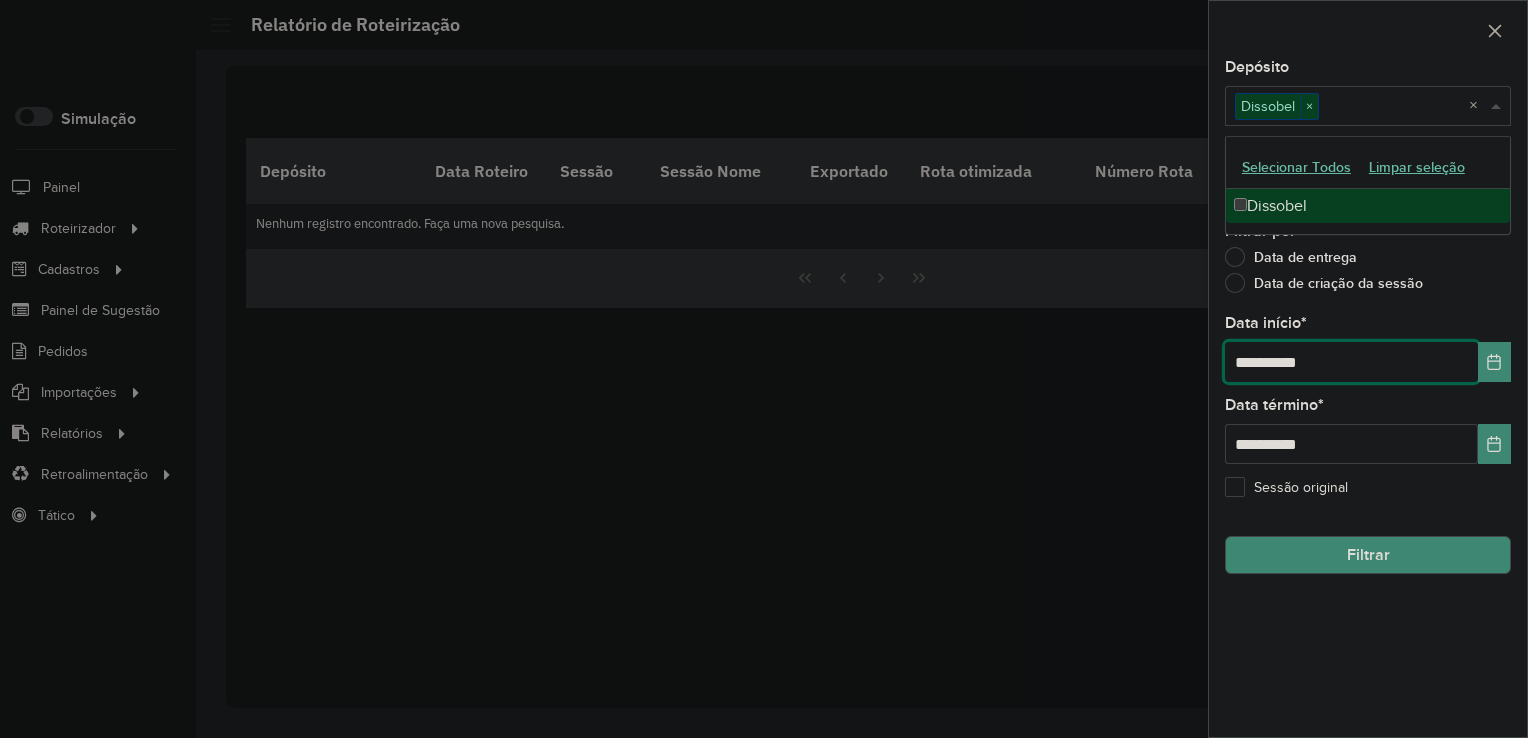 click on "**********" at bounding box center [1351, 362] 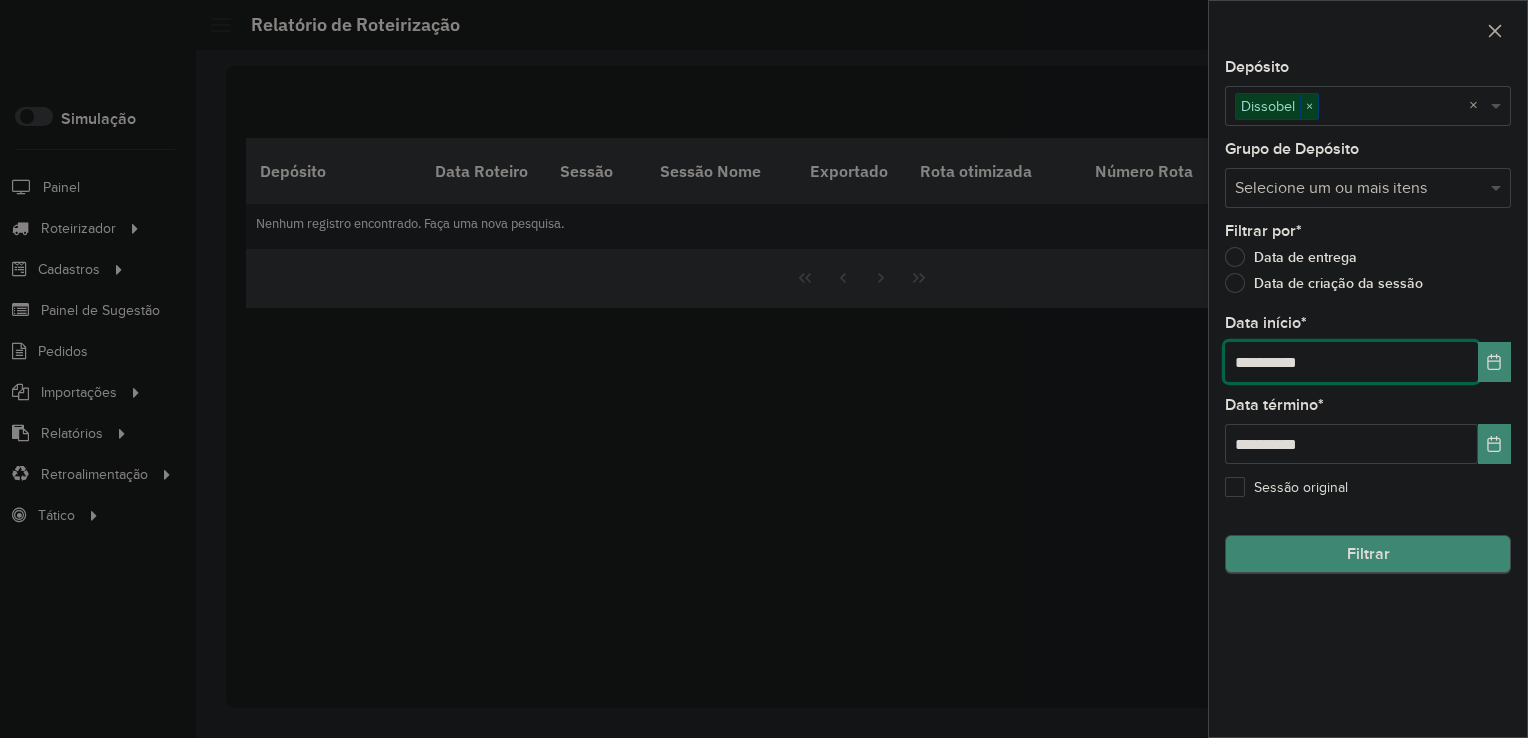 type on "**********" 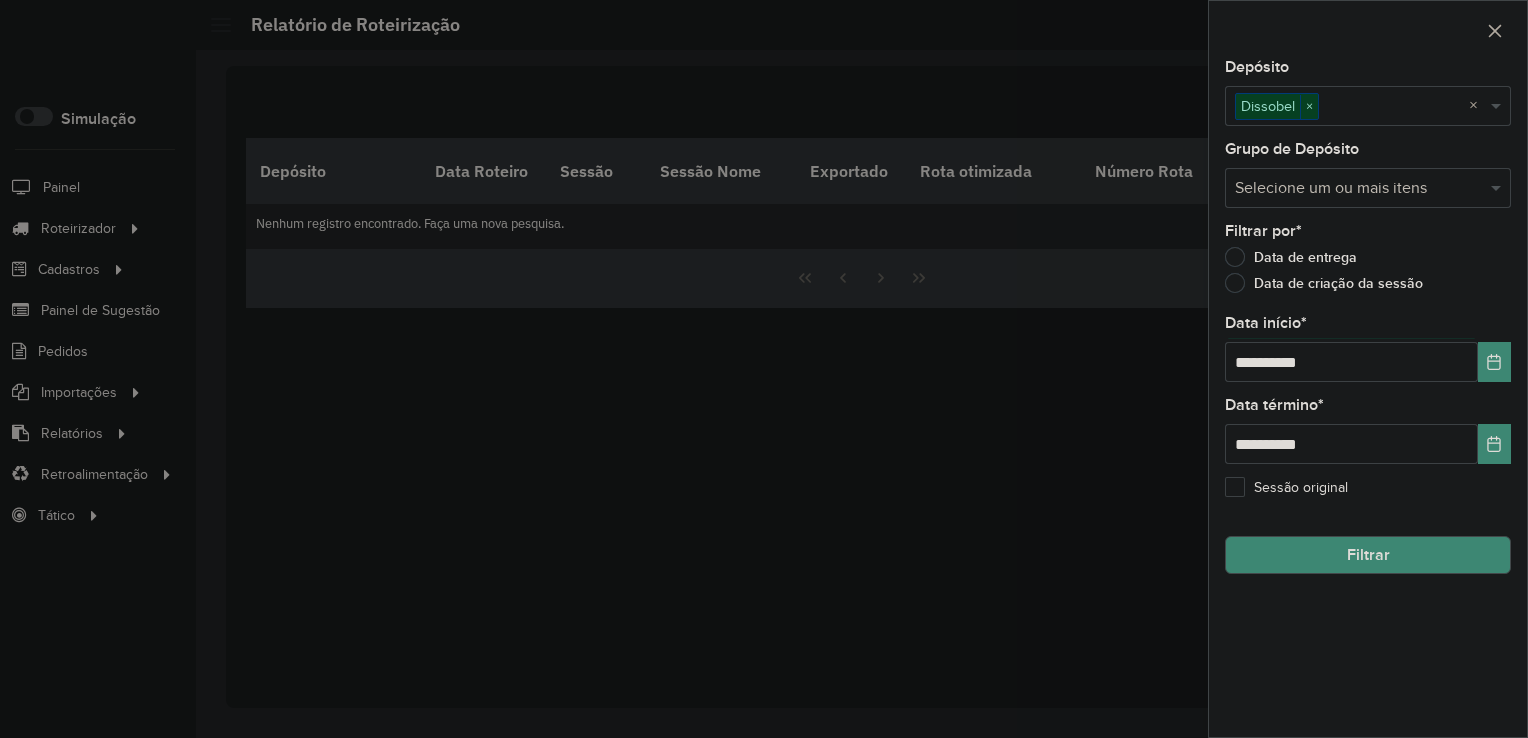 click on "Filtrar" 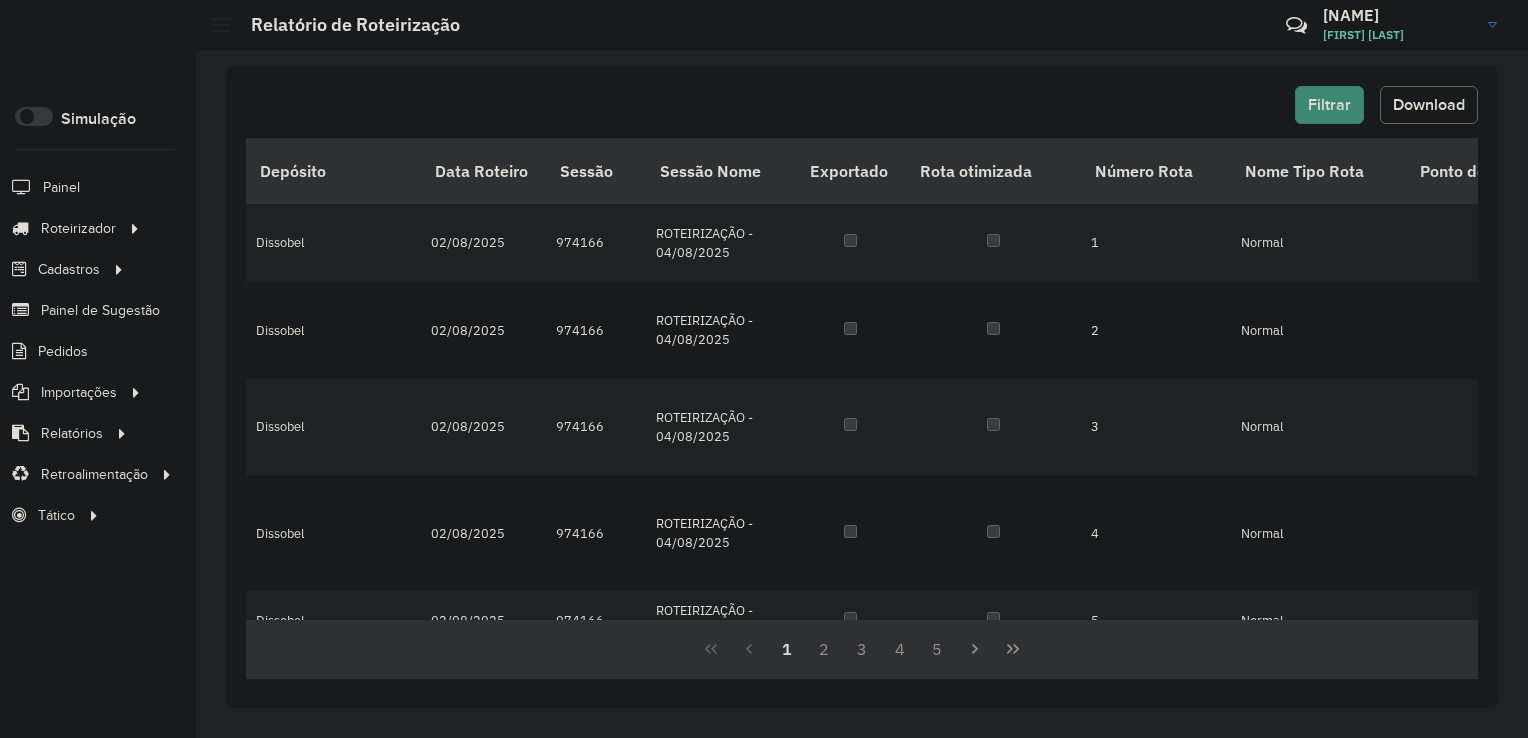 click on "Download" 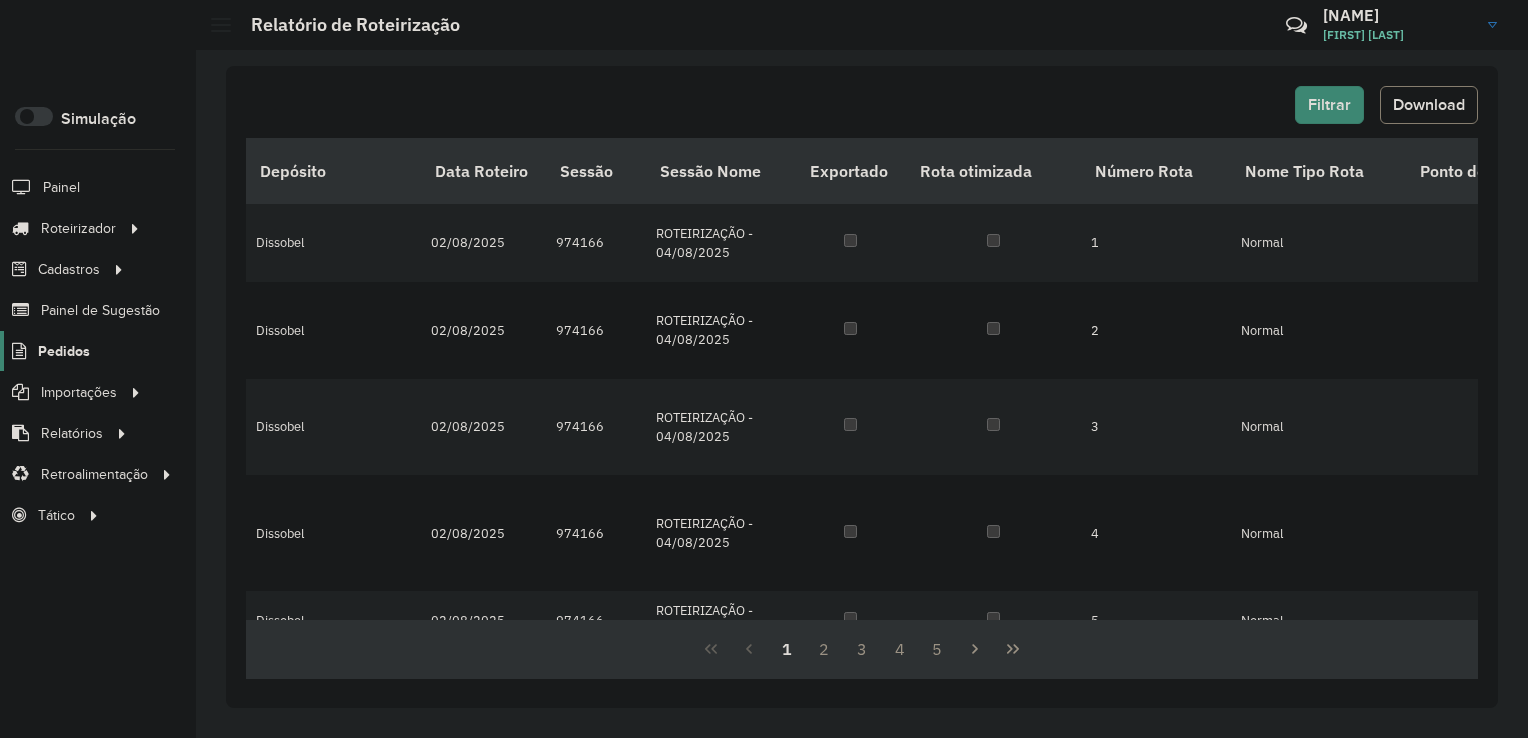 click on "Pedidos" 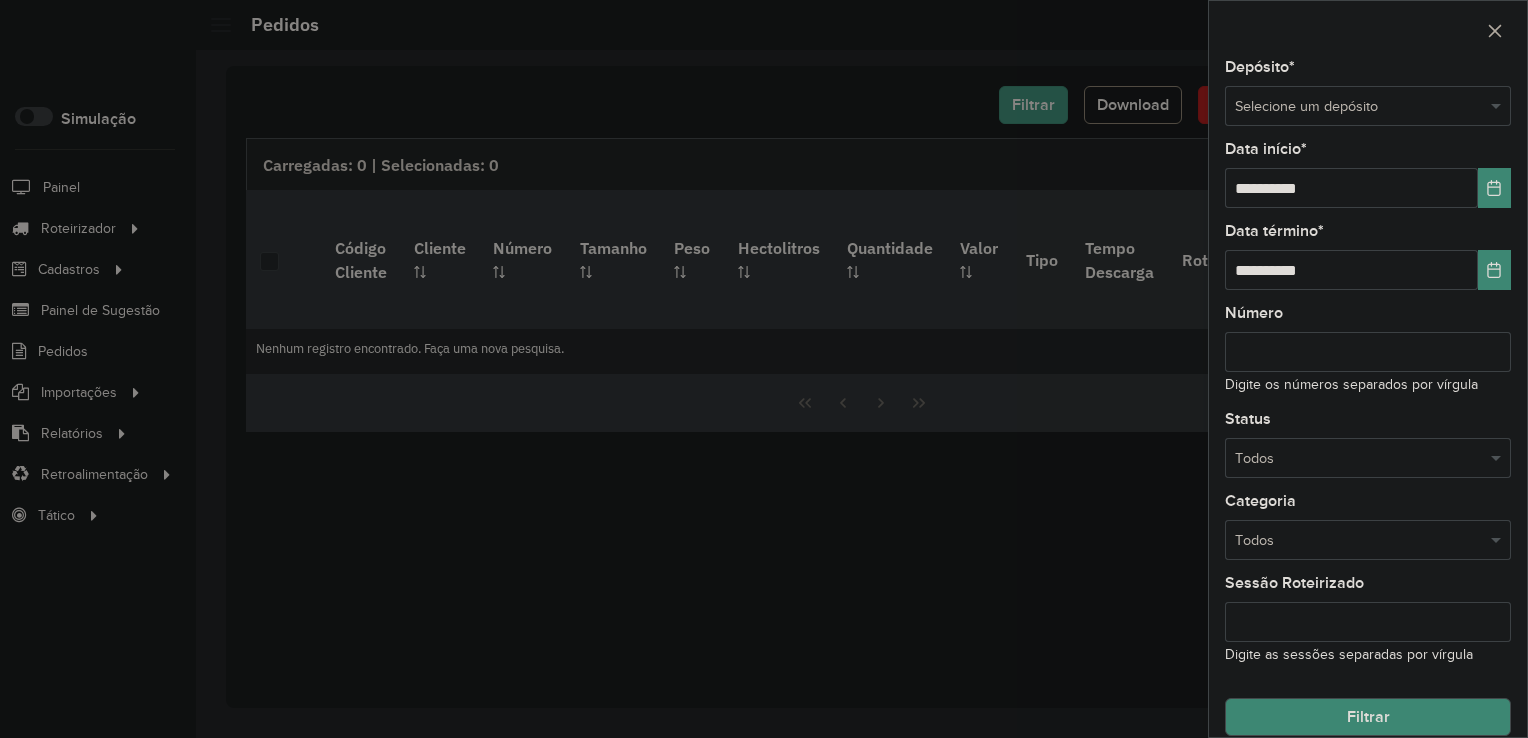click on "Selecione um depósito" at bounding box center [1368, 106] 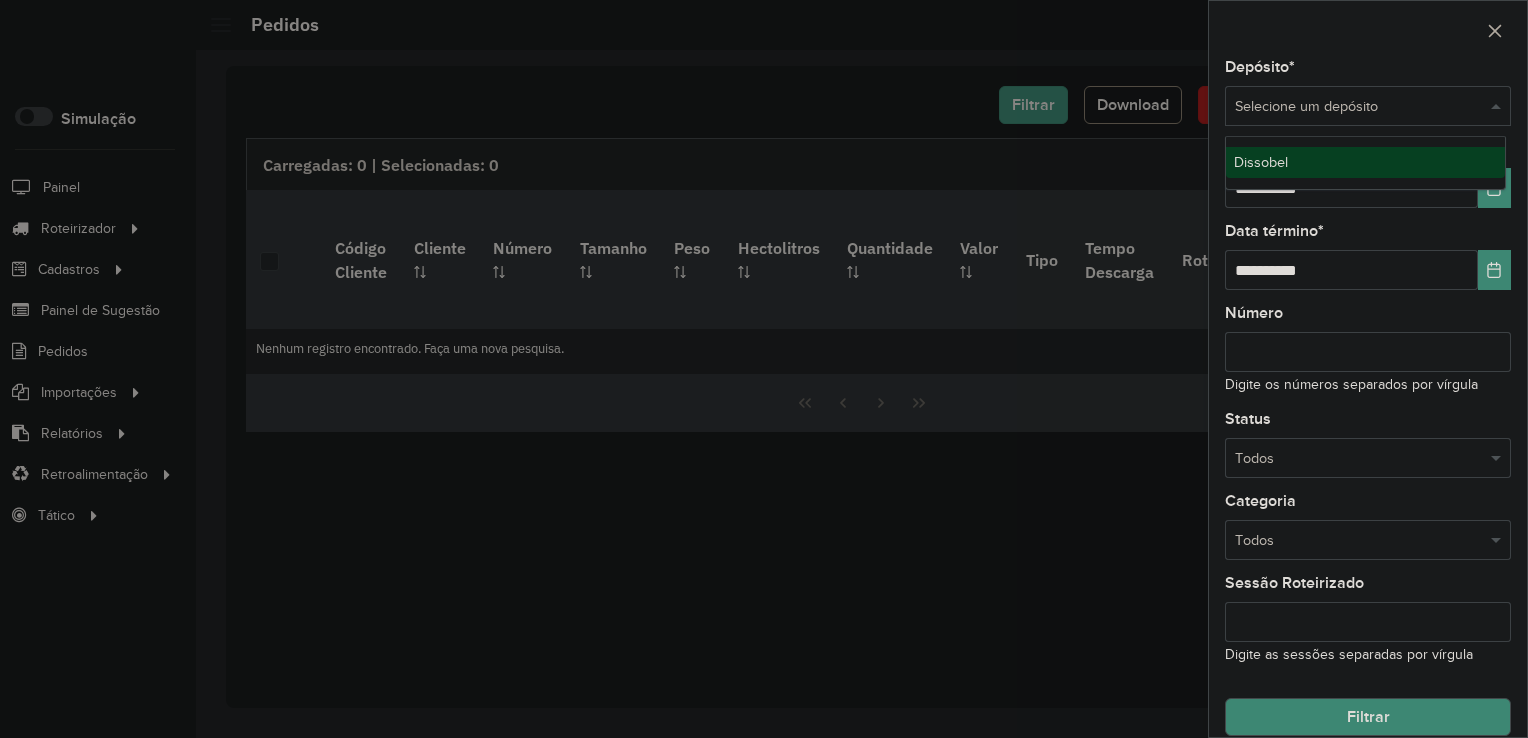 click on "Dissobel" at bounding box center [1261, 162] 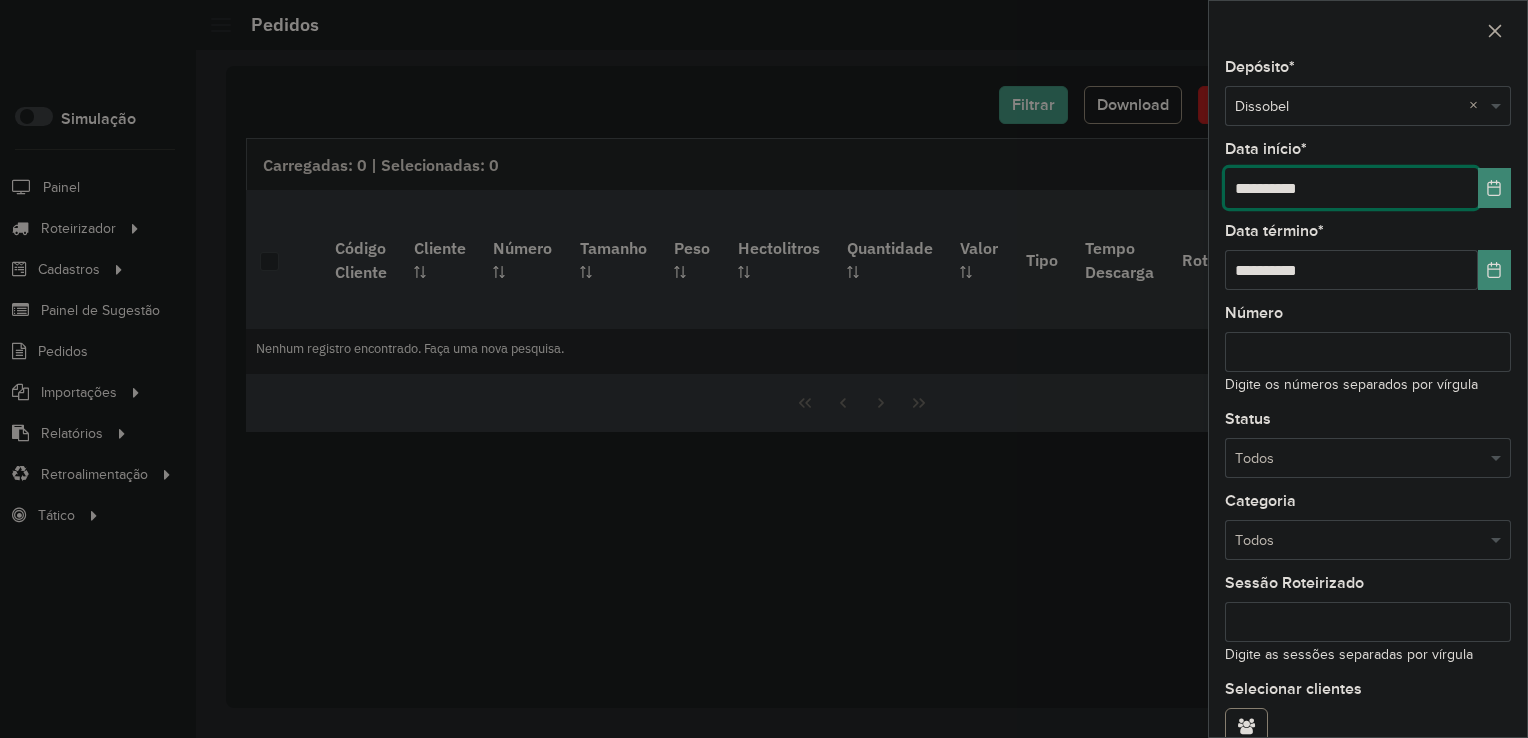 click on "**********" at bounding box center [1351, 188] 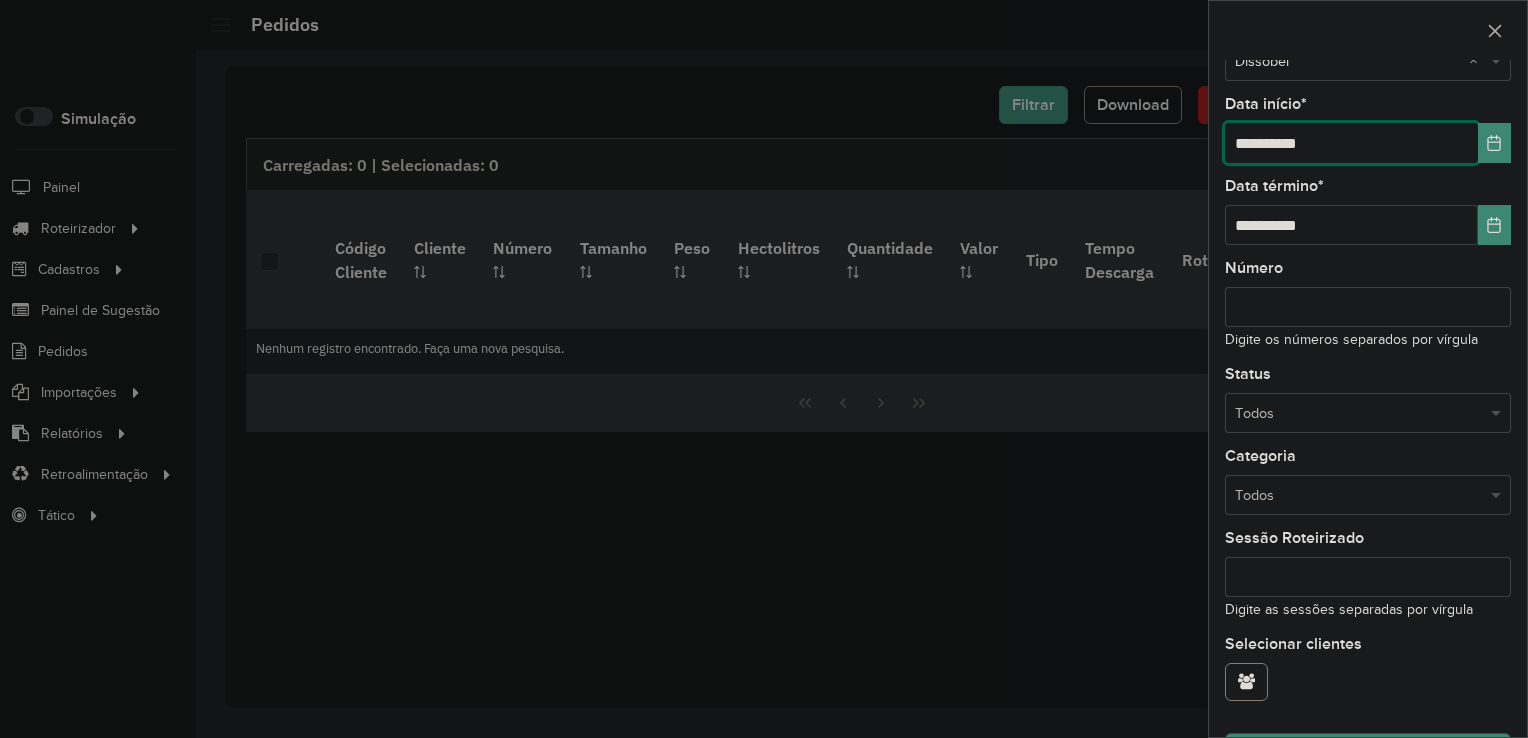 scroll, scrollTop: 97, scrollLeft: 0, axis: vertical 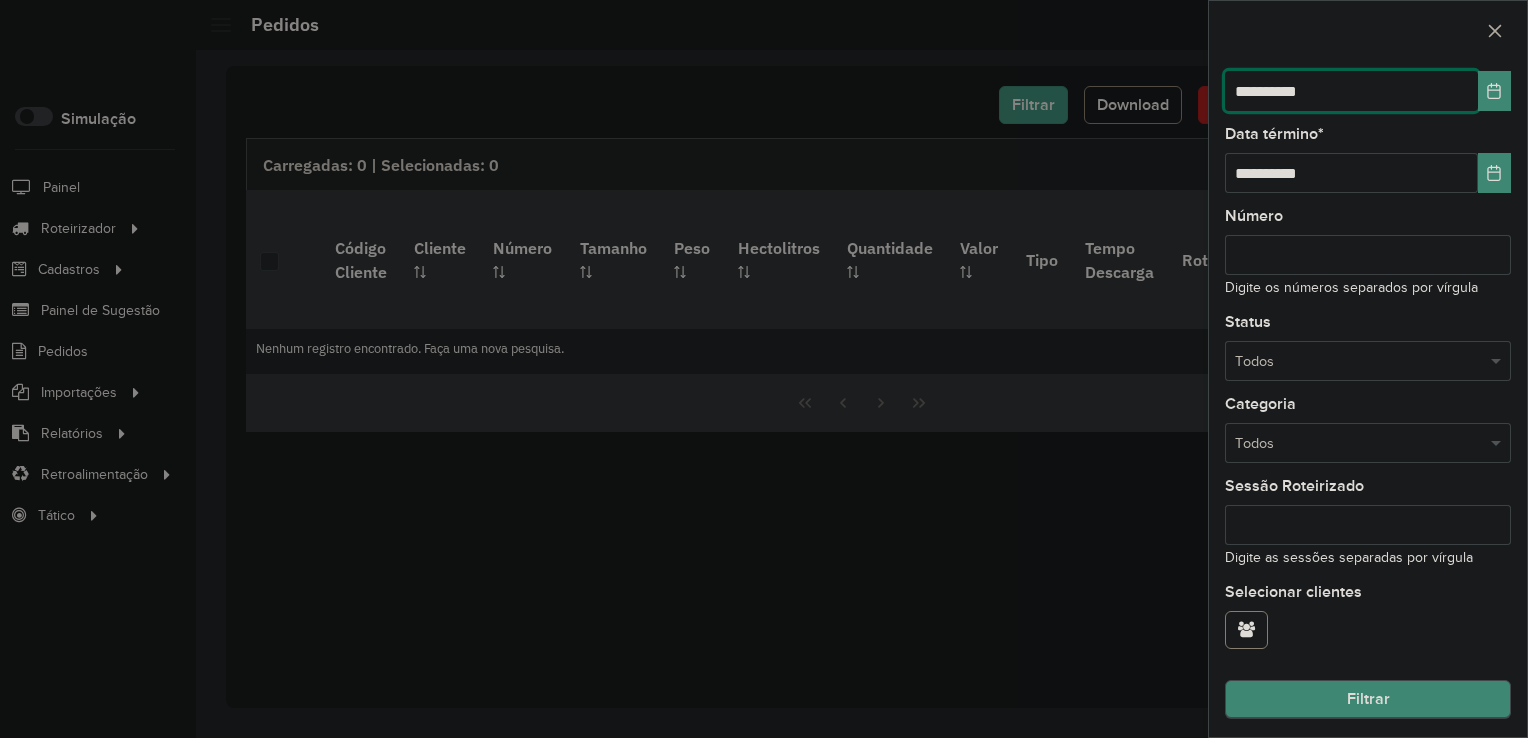type on "**********" 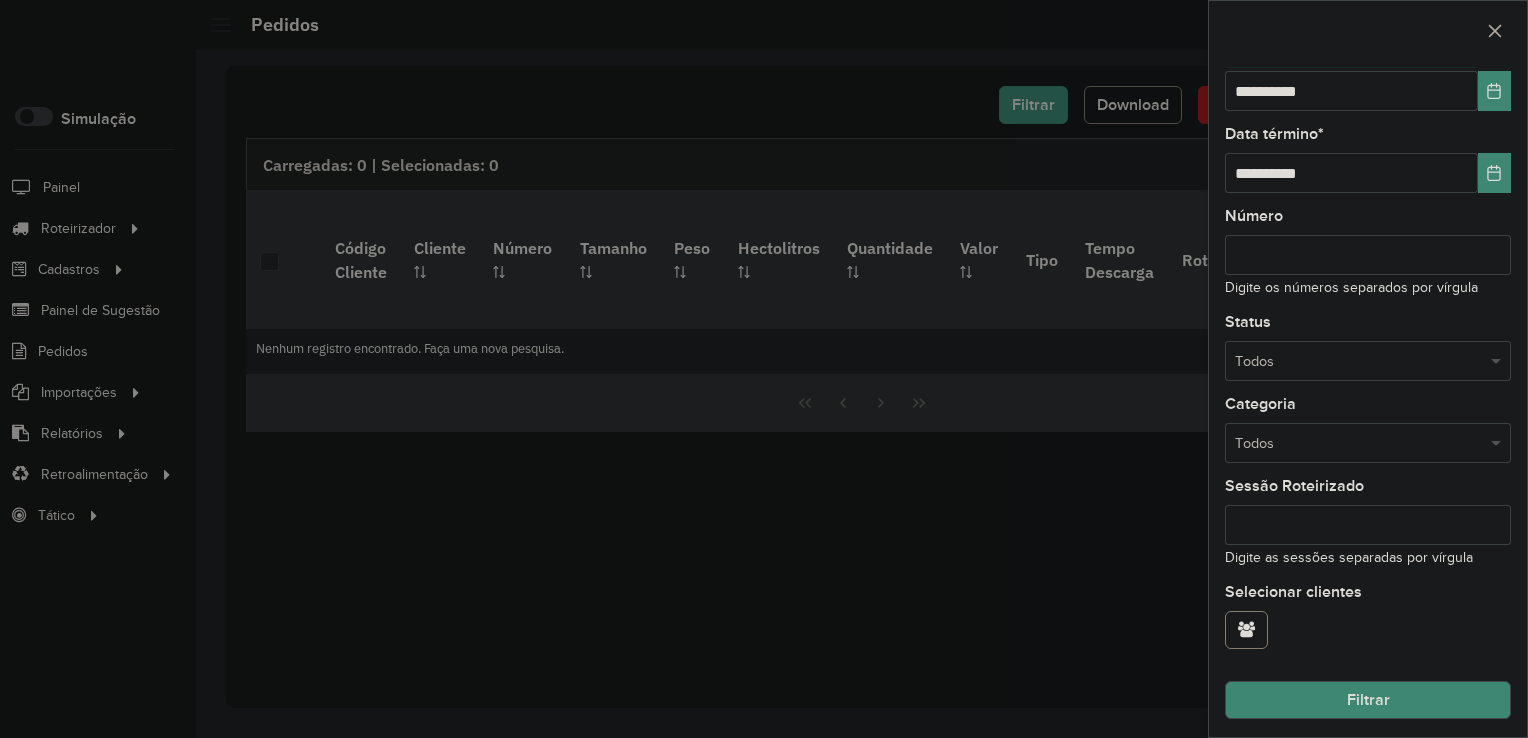 click on "Filtrar" 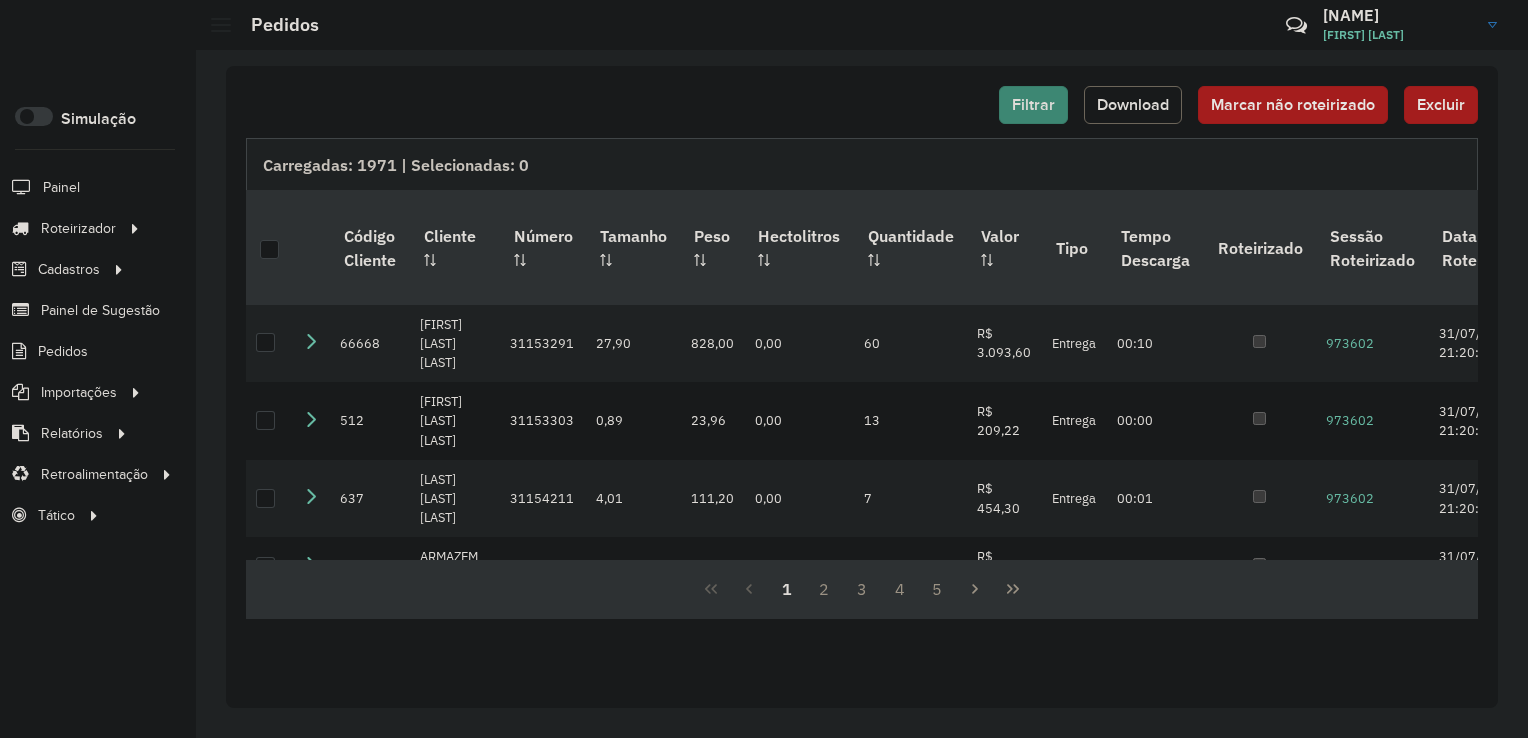 click on "Download" 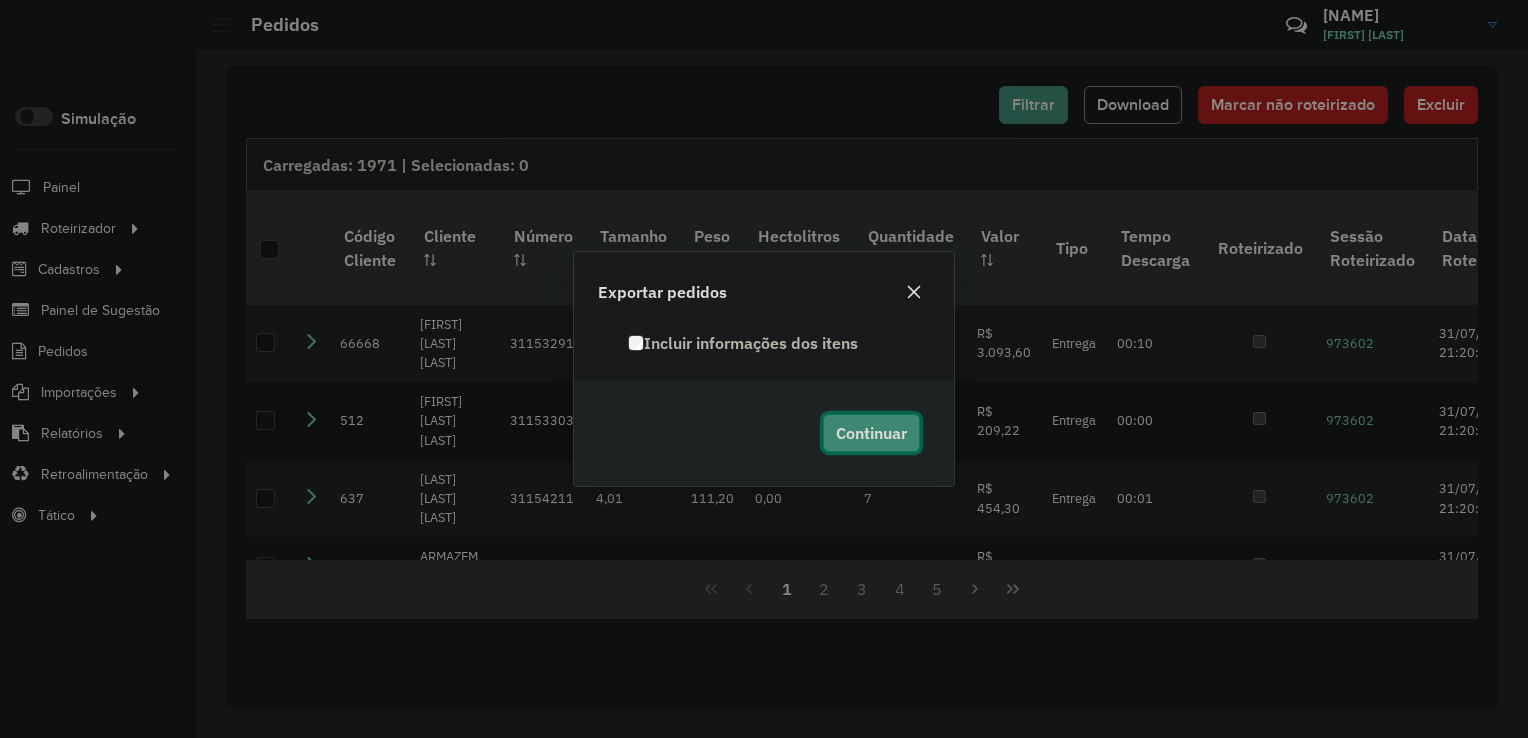 click on "Continuar" 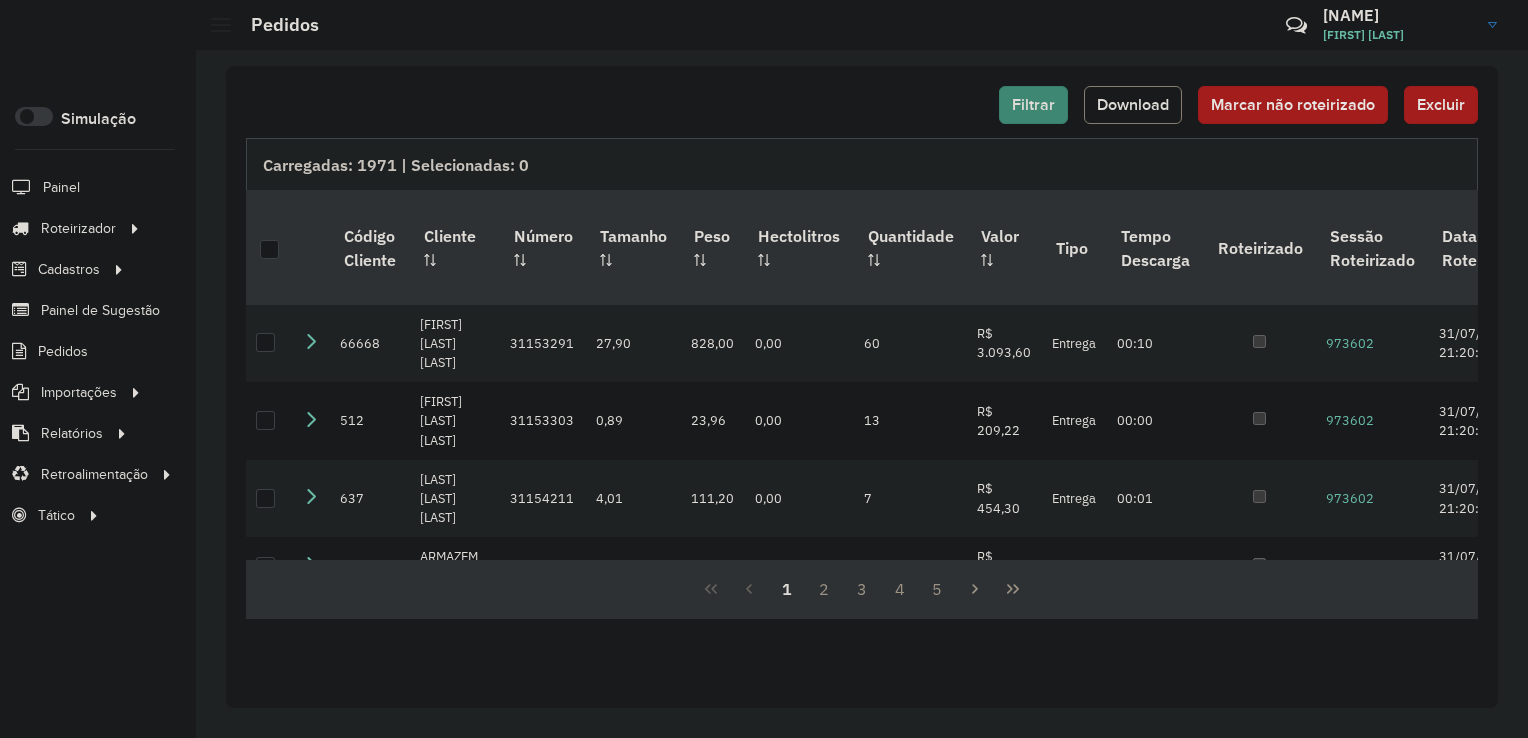 click on "Filtrar   Download   Marcar não roteirizado   Excluir" 